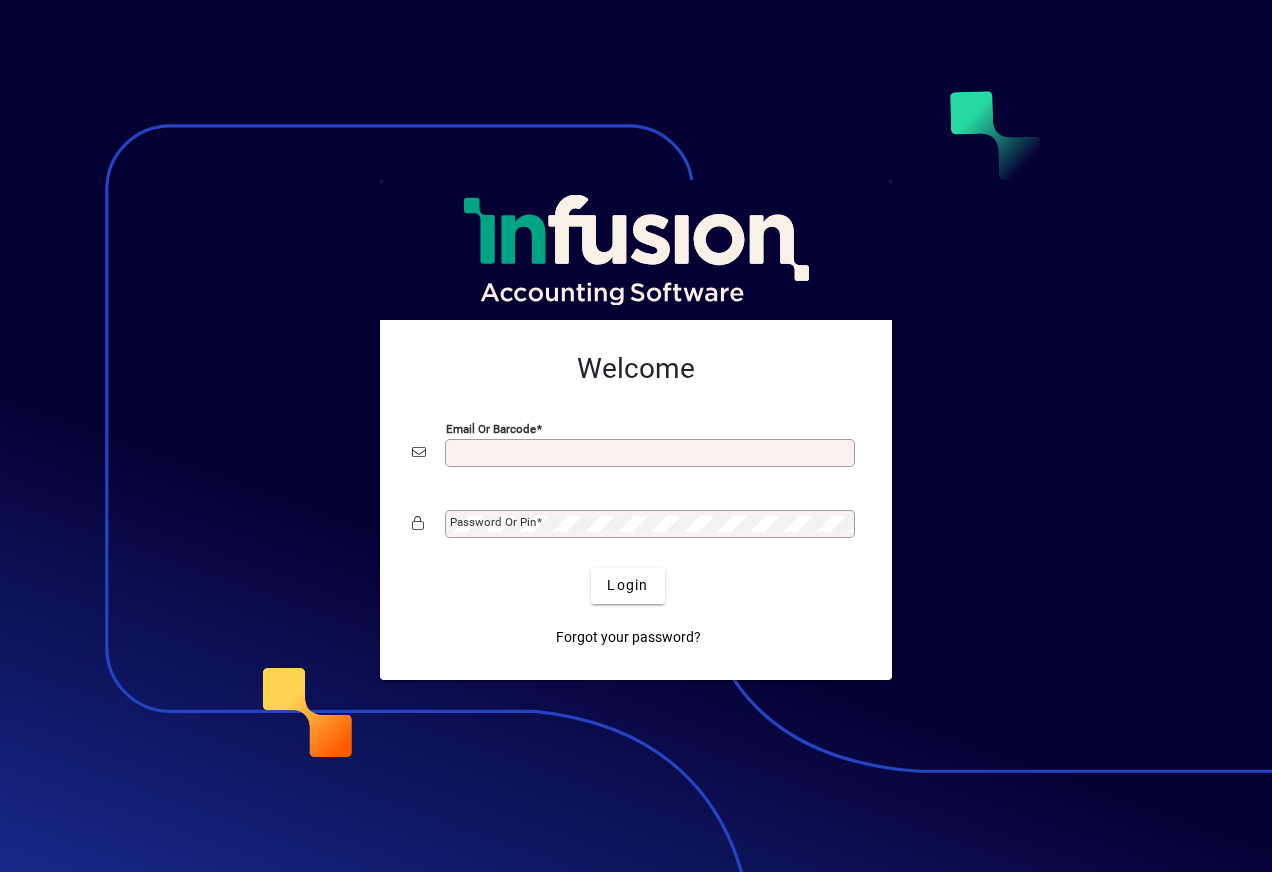 scroll, scrollTop: 0, scrollLeft: 0, axis: both 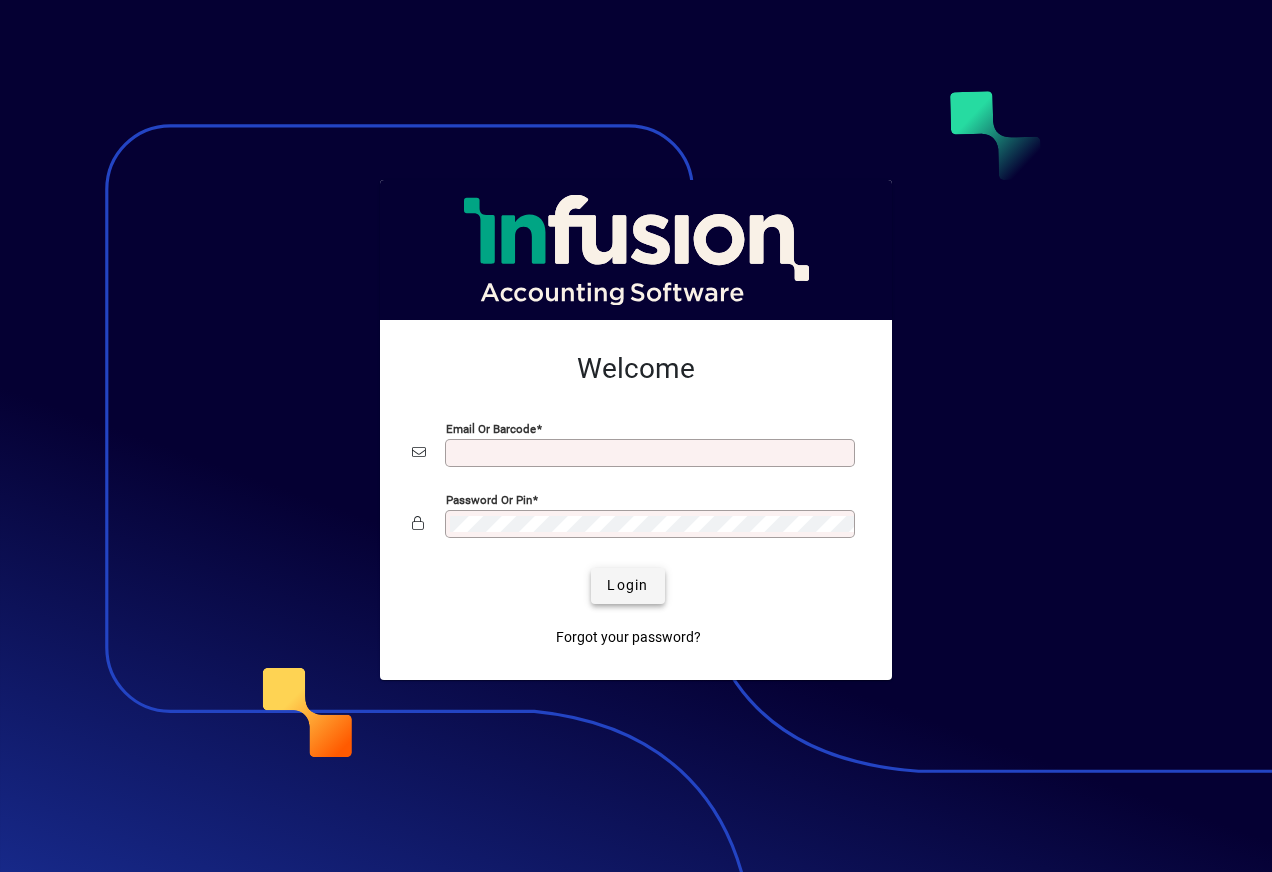type on "**********" 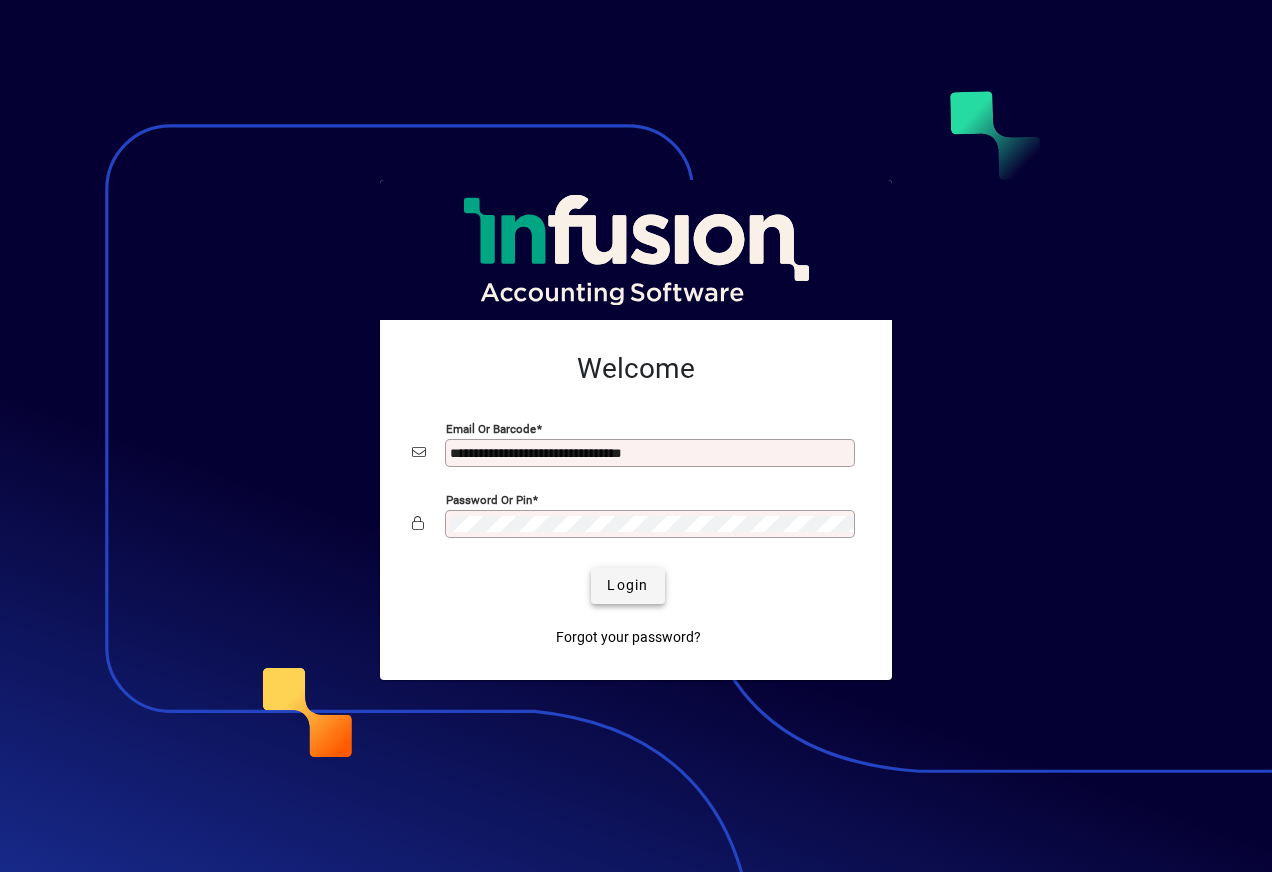 click on "Login" 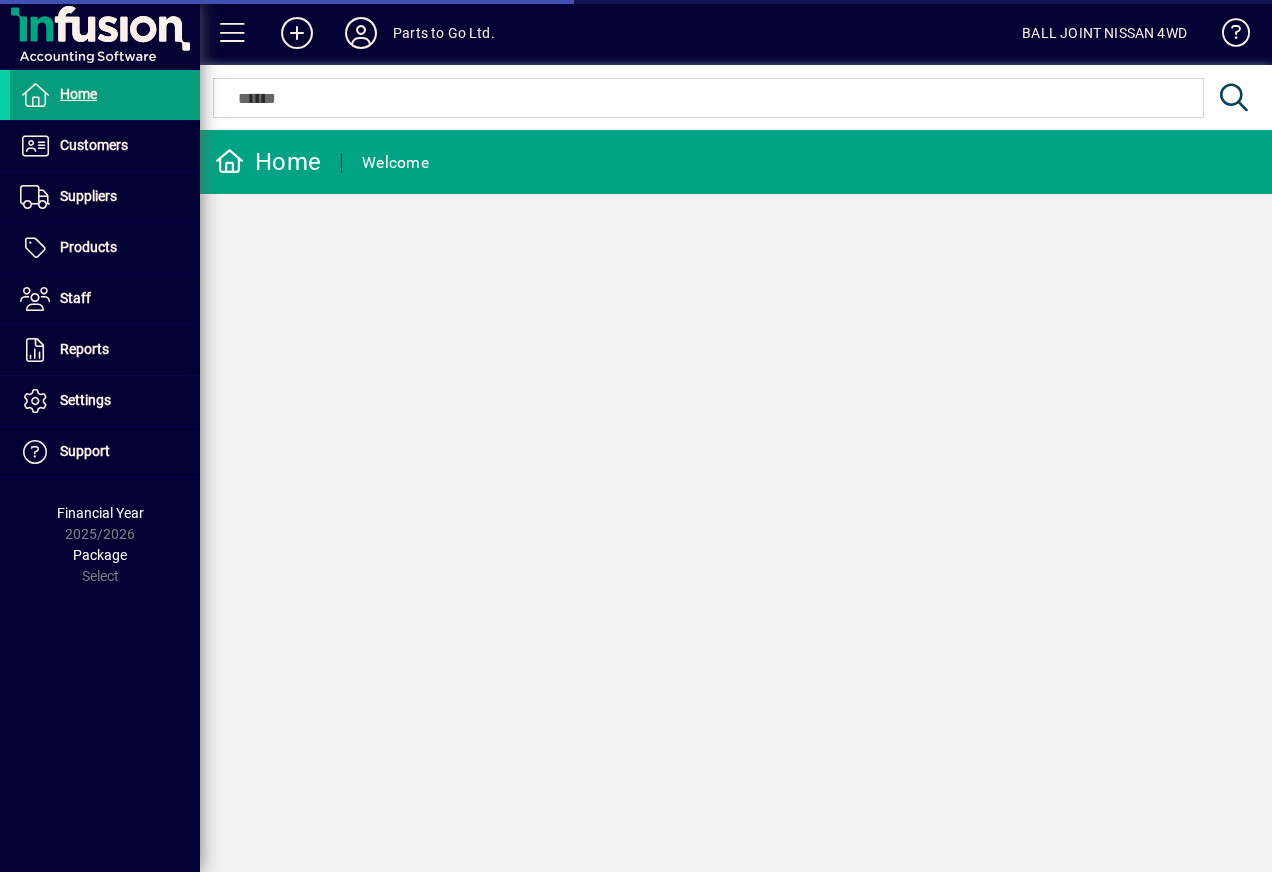scroll, scrollTop: 0, scrollLeft: 0, axis: both 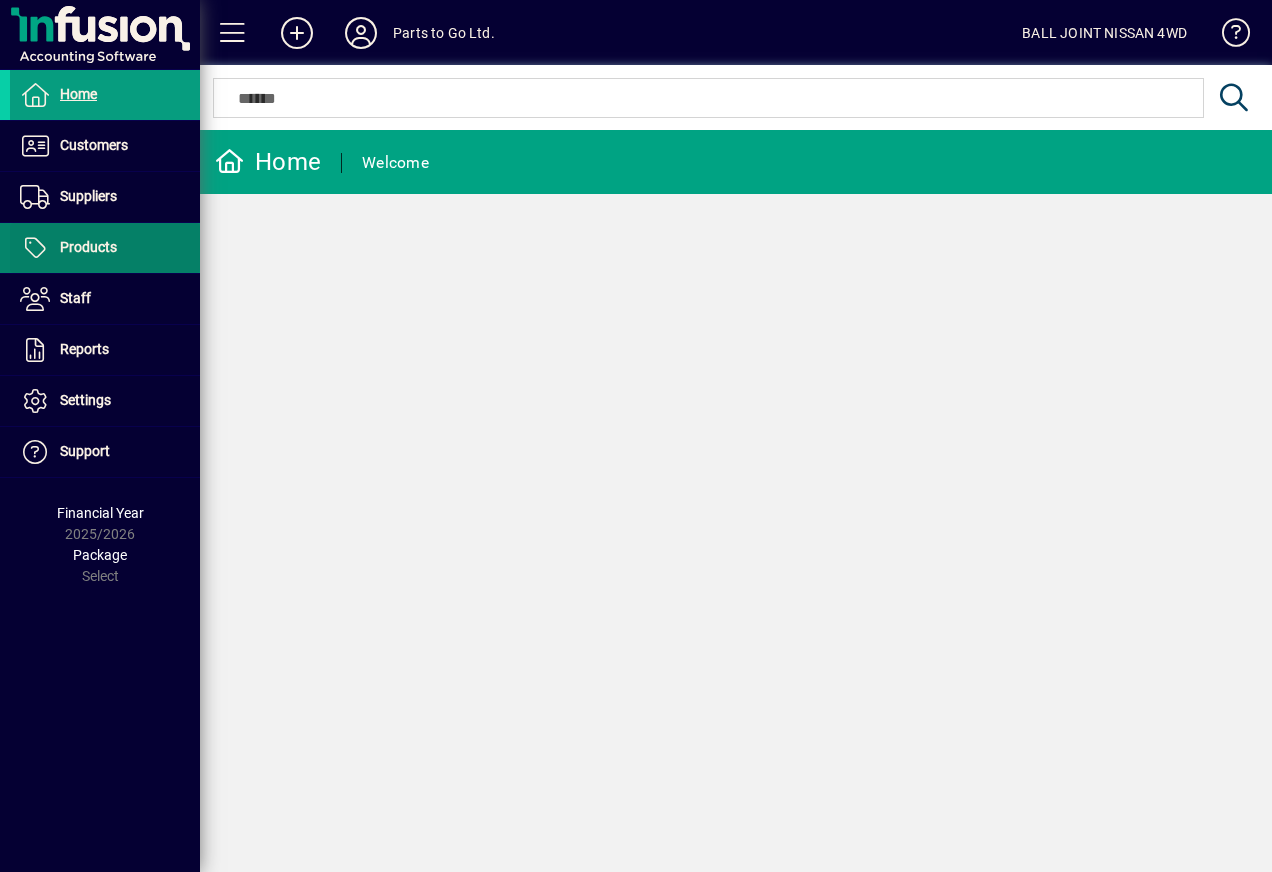 click on "Products" at bounding box center (88, 247) 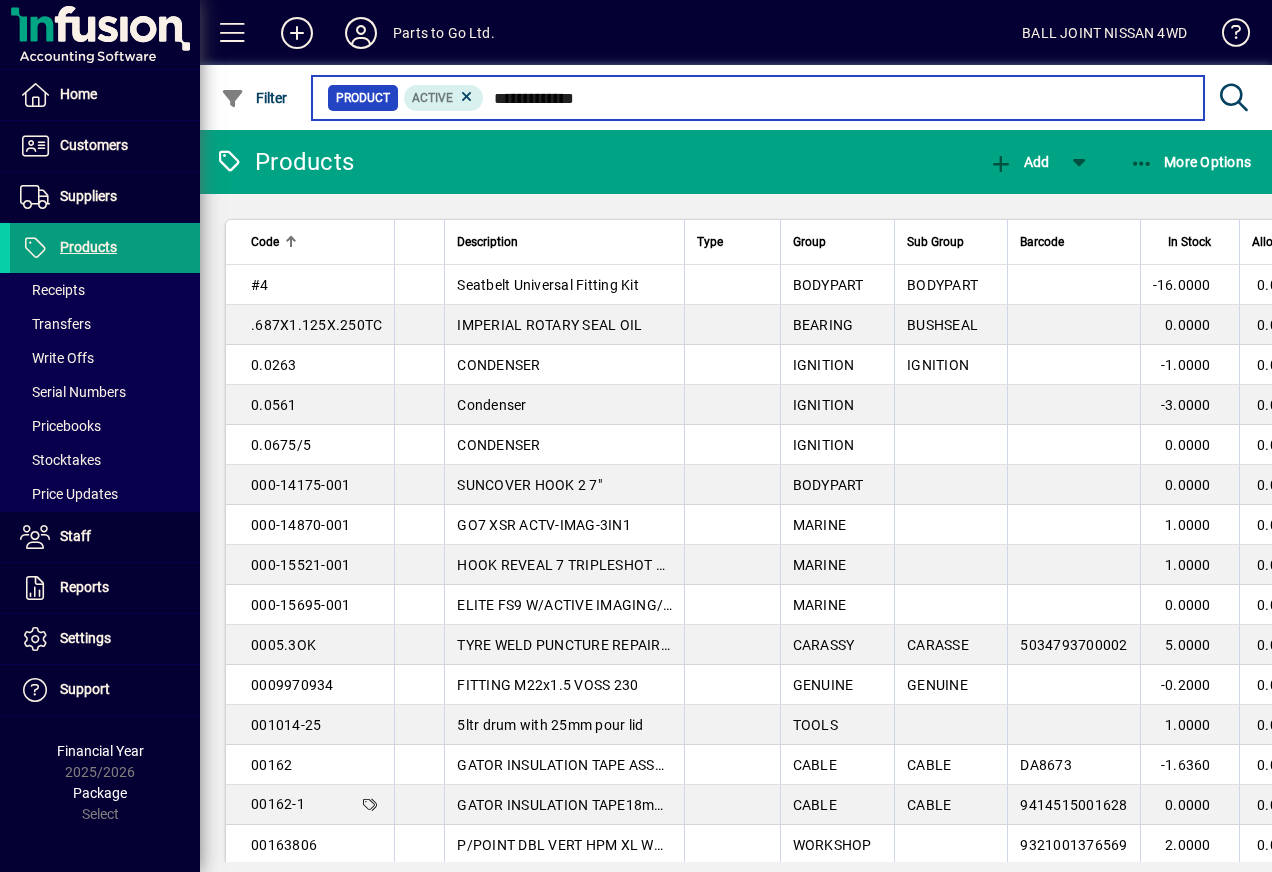 type on "**********" 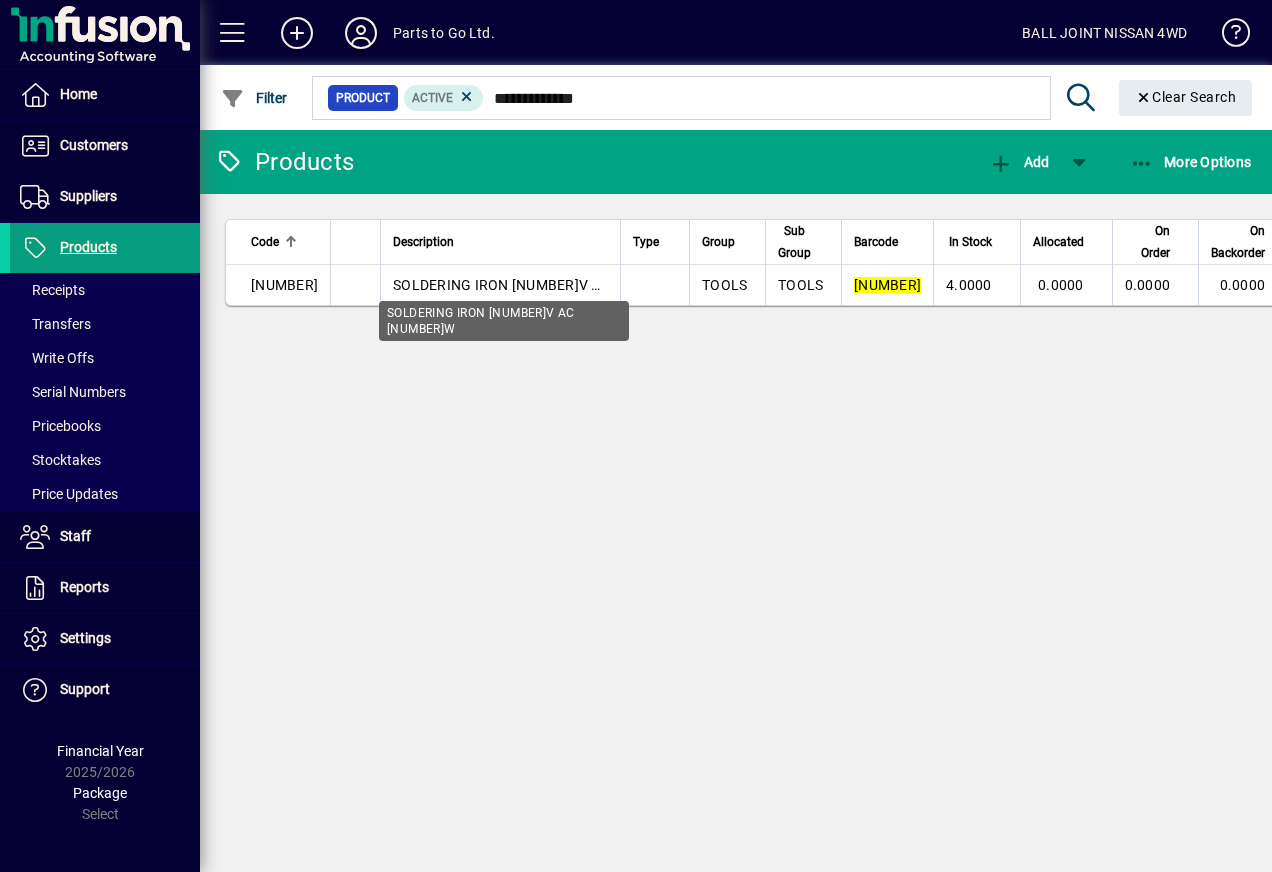 click on "SOLDERING IRON [NUMBER]V AC [NUMBER]W" at bounding box center (542, 285) 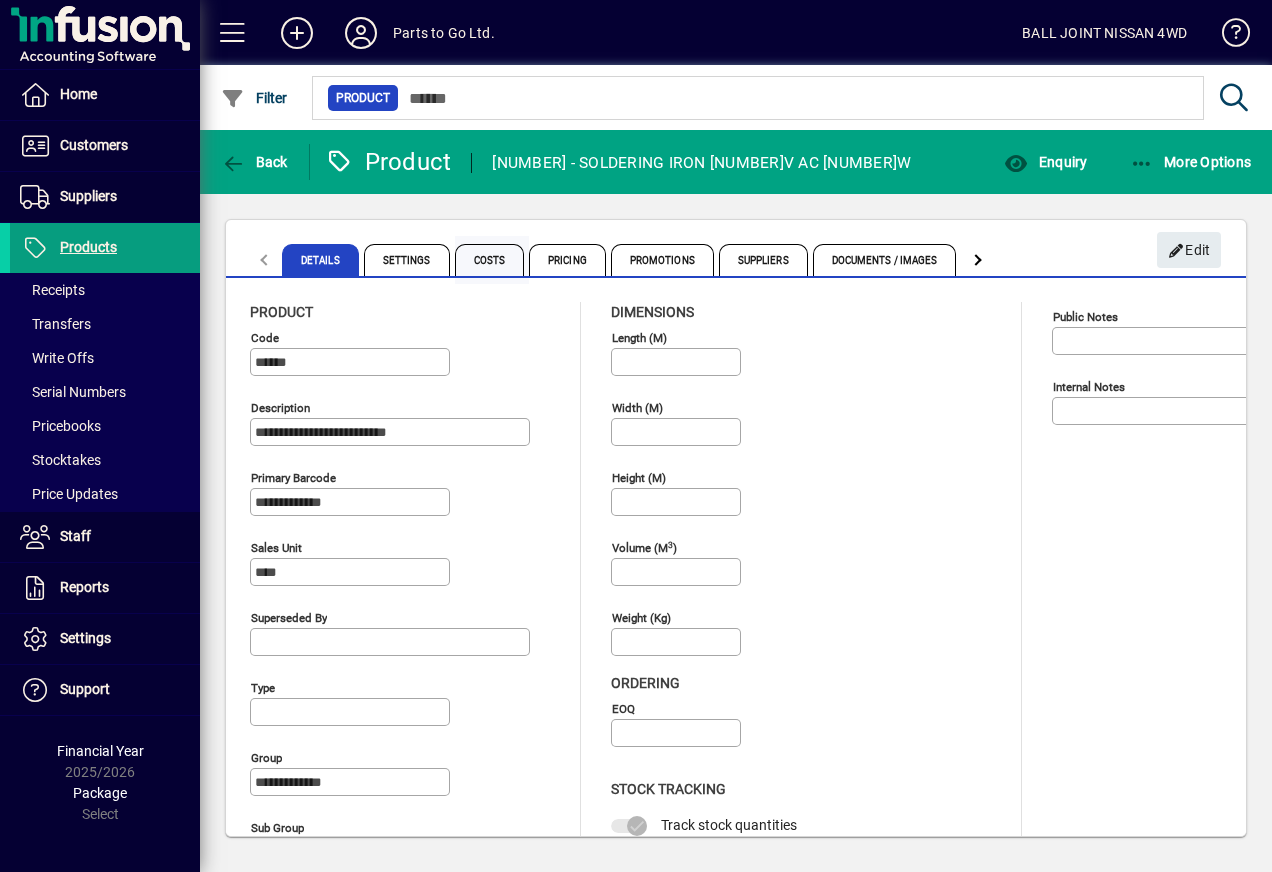click on "Costs" at bounding box center (490, 260) 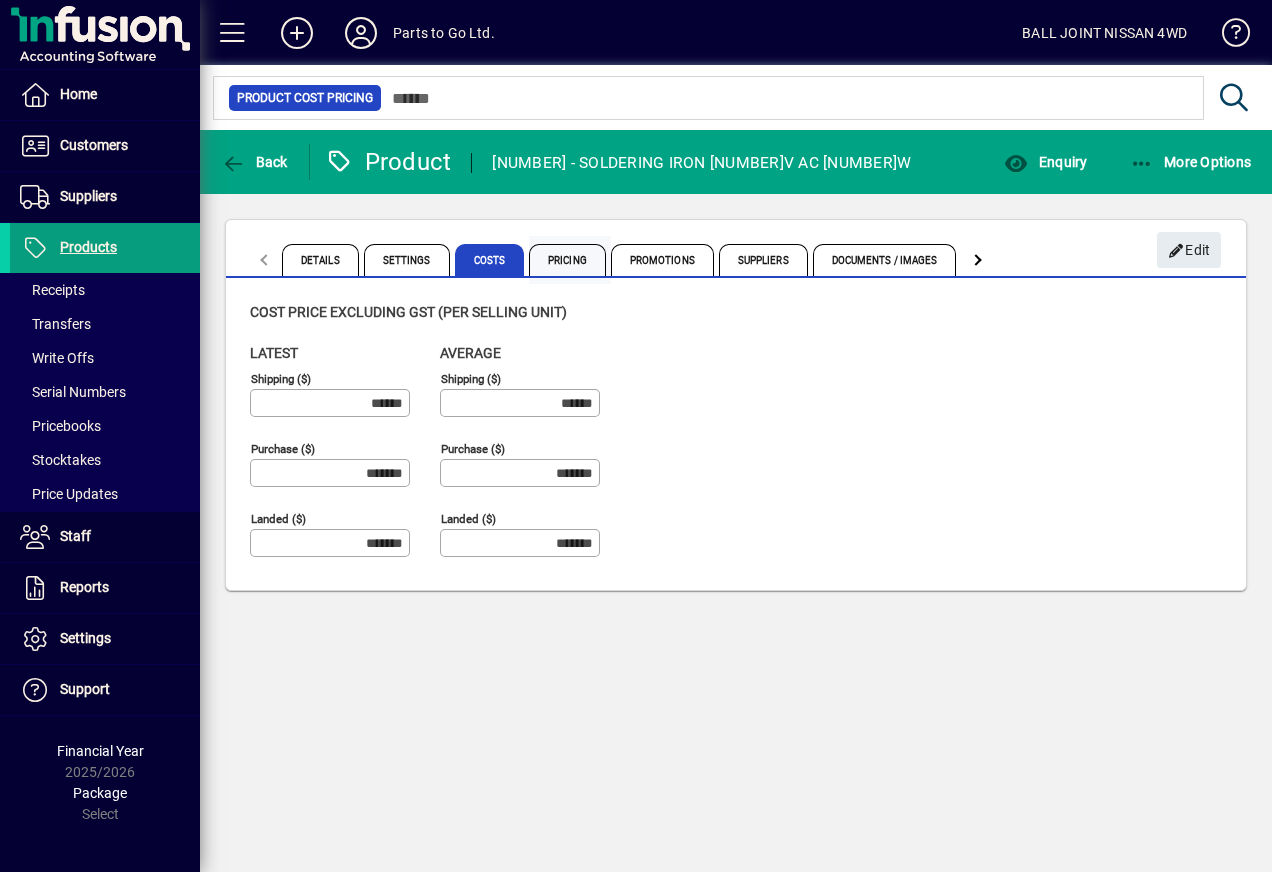 click on "Pricing" at bounding box center [567, 260] 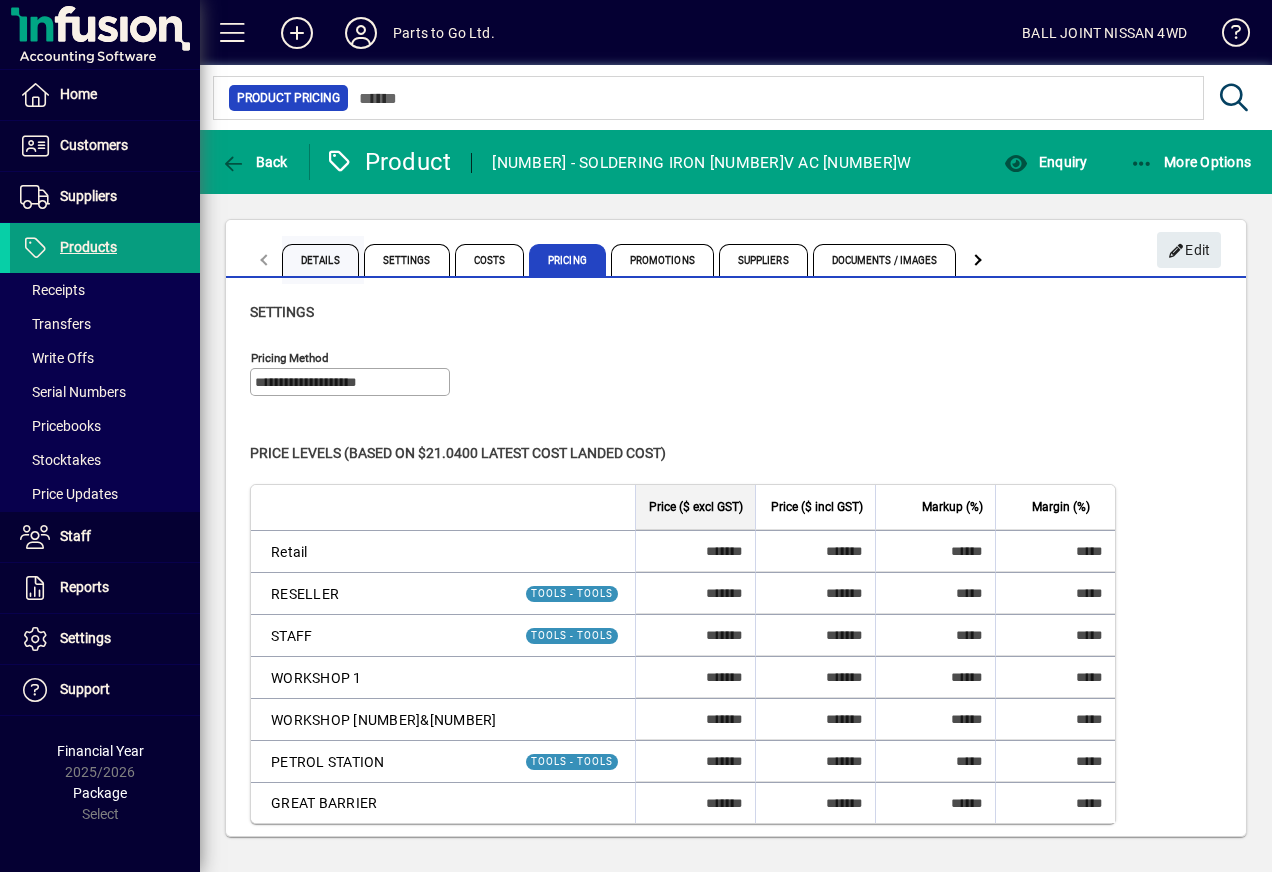 click on "Details" at bounding box center (320, 260) 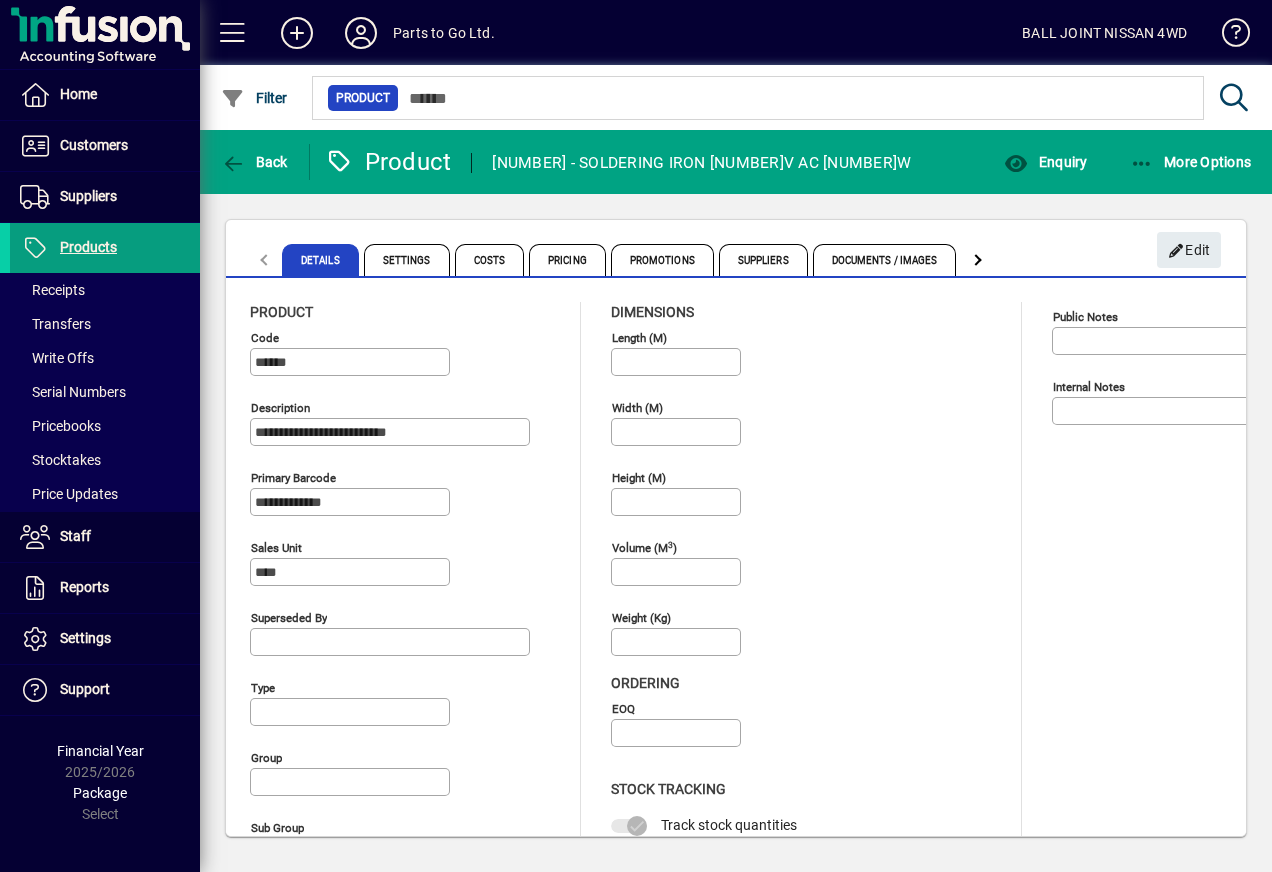 type on "**********" 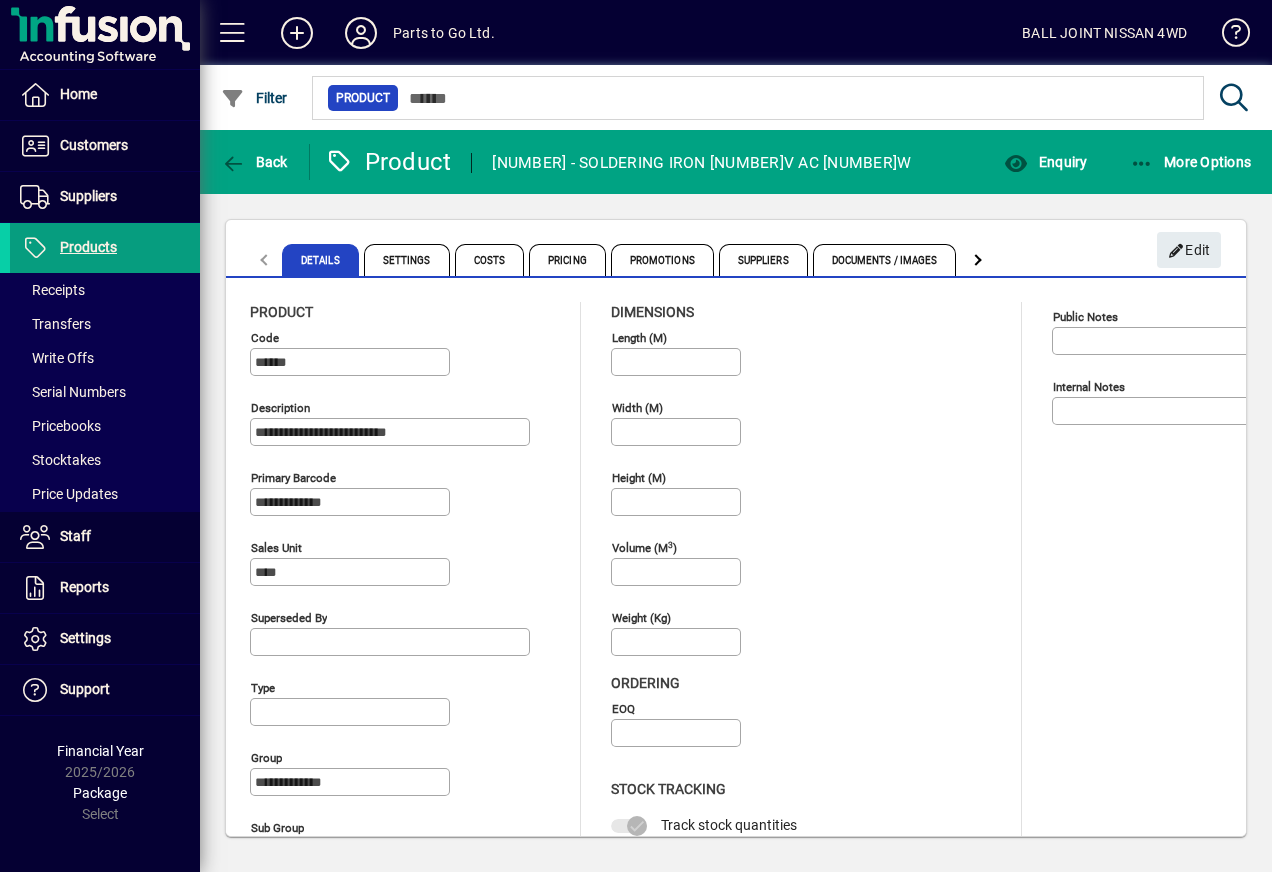 drag, startPoint x: 250, startPoint y: 428, endPoint x: 547, endPoint y: 456, distance: 298.31696 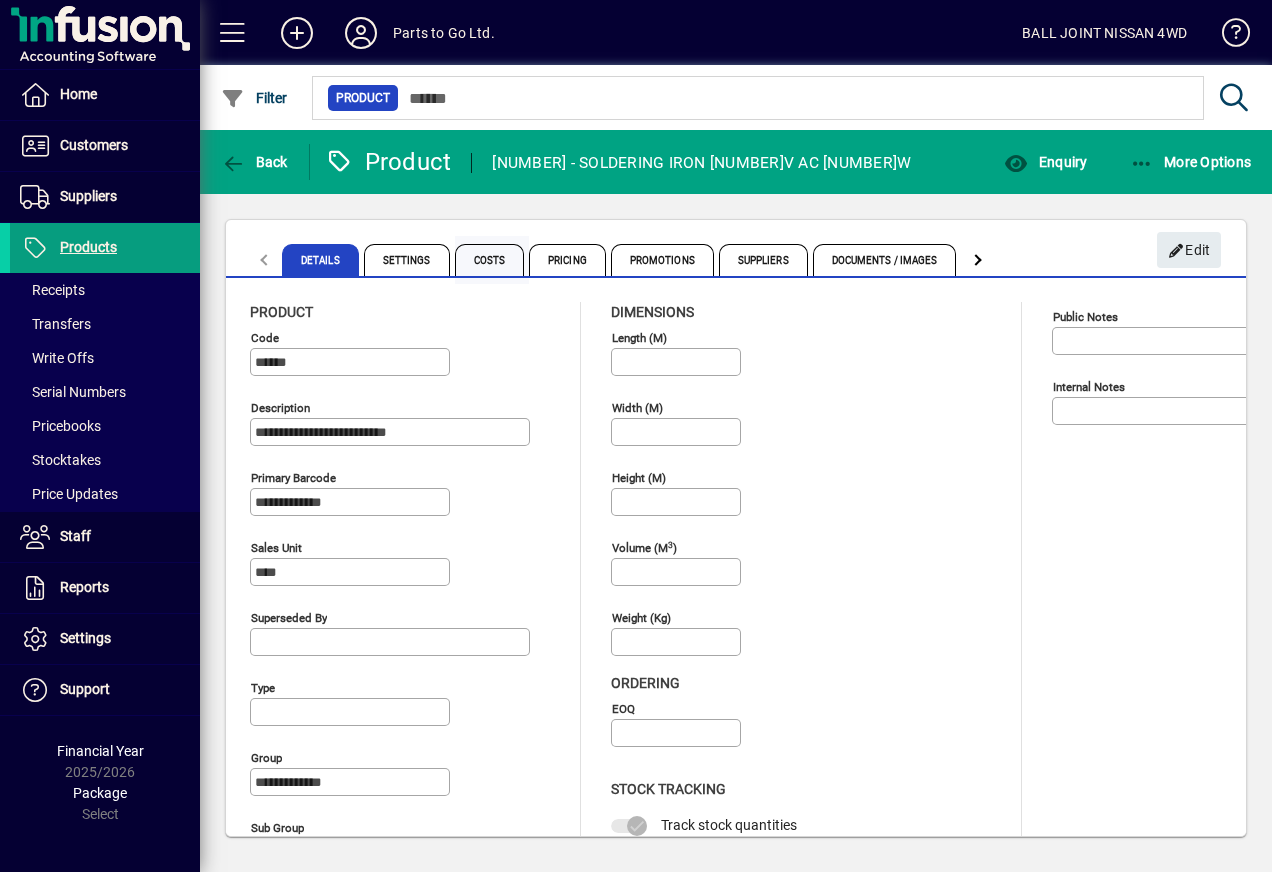 click on "Costs" at bounding box center [490, 260] 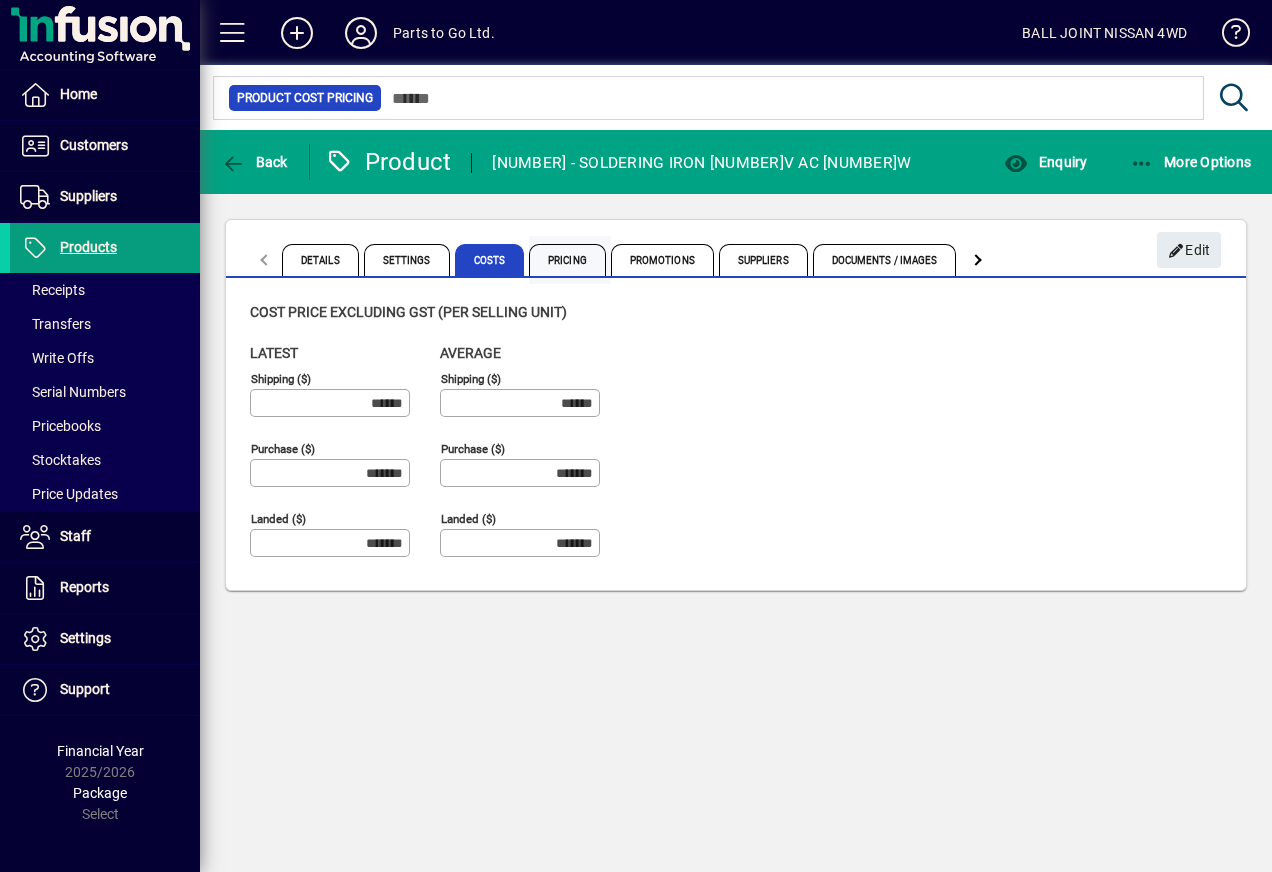 click on "Pricing" at bounding box center [567, 260] 